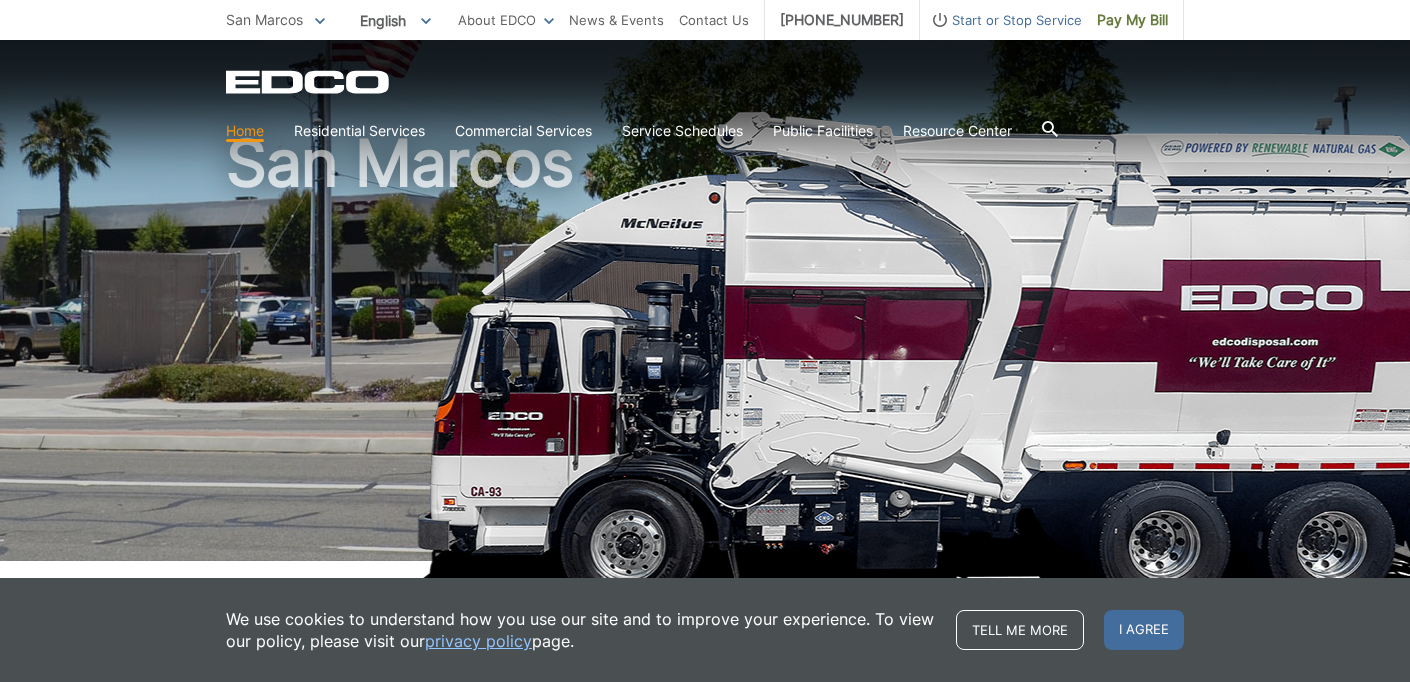 scroll, scrollTop: 330, scrollLeft: 0, axis: vertical 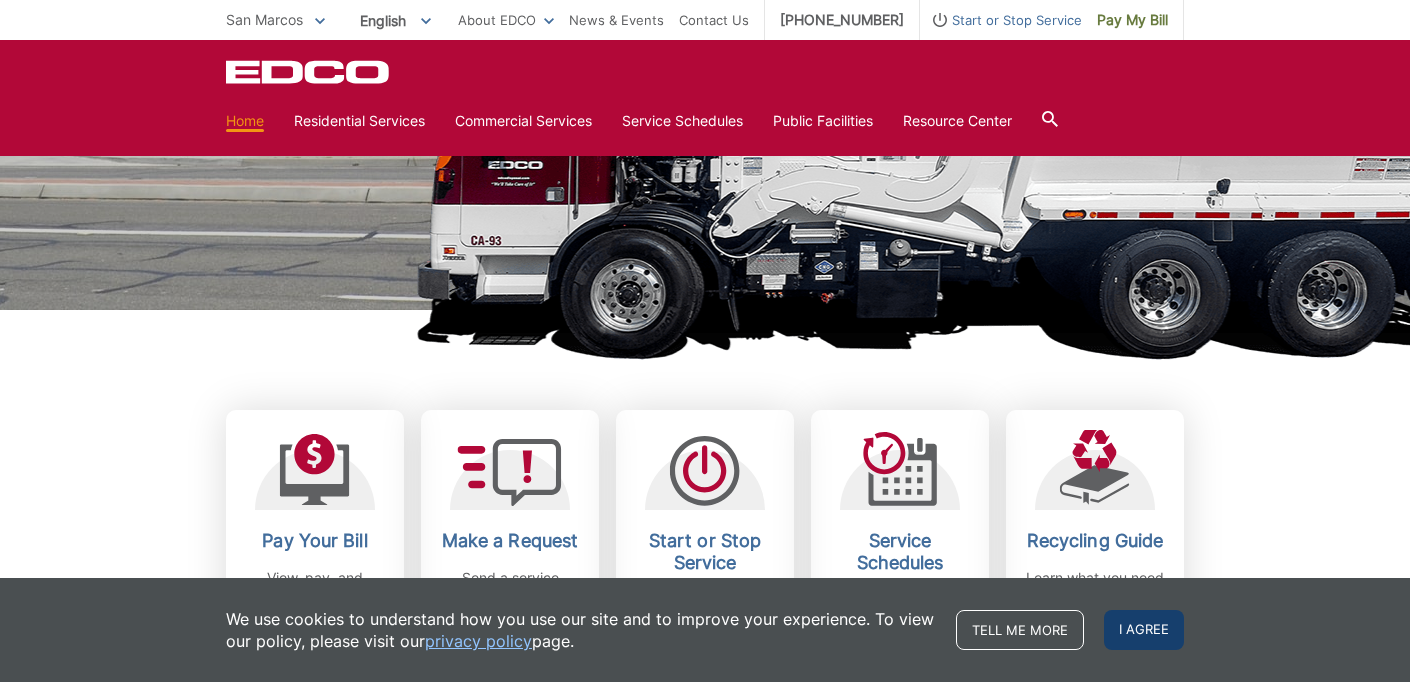 click on "I agree" at bounding box center [1144, 630] 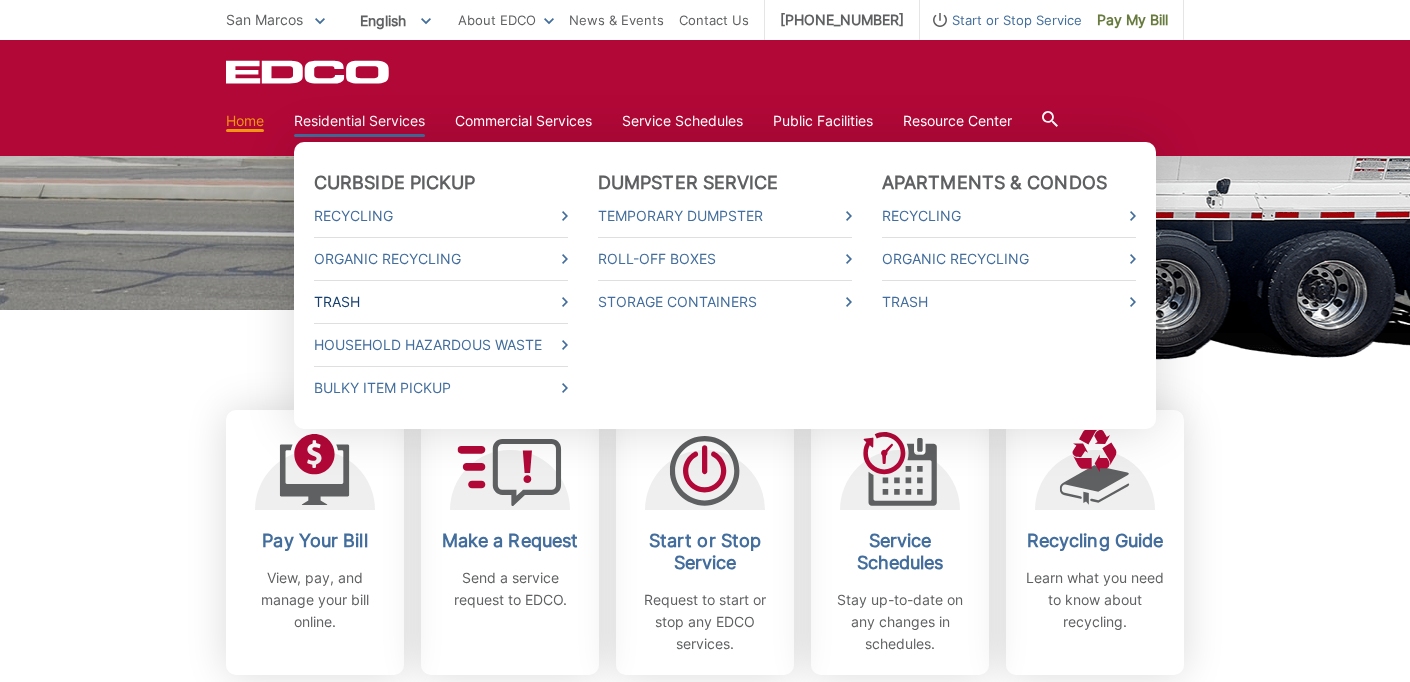 click 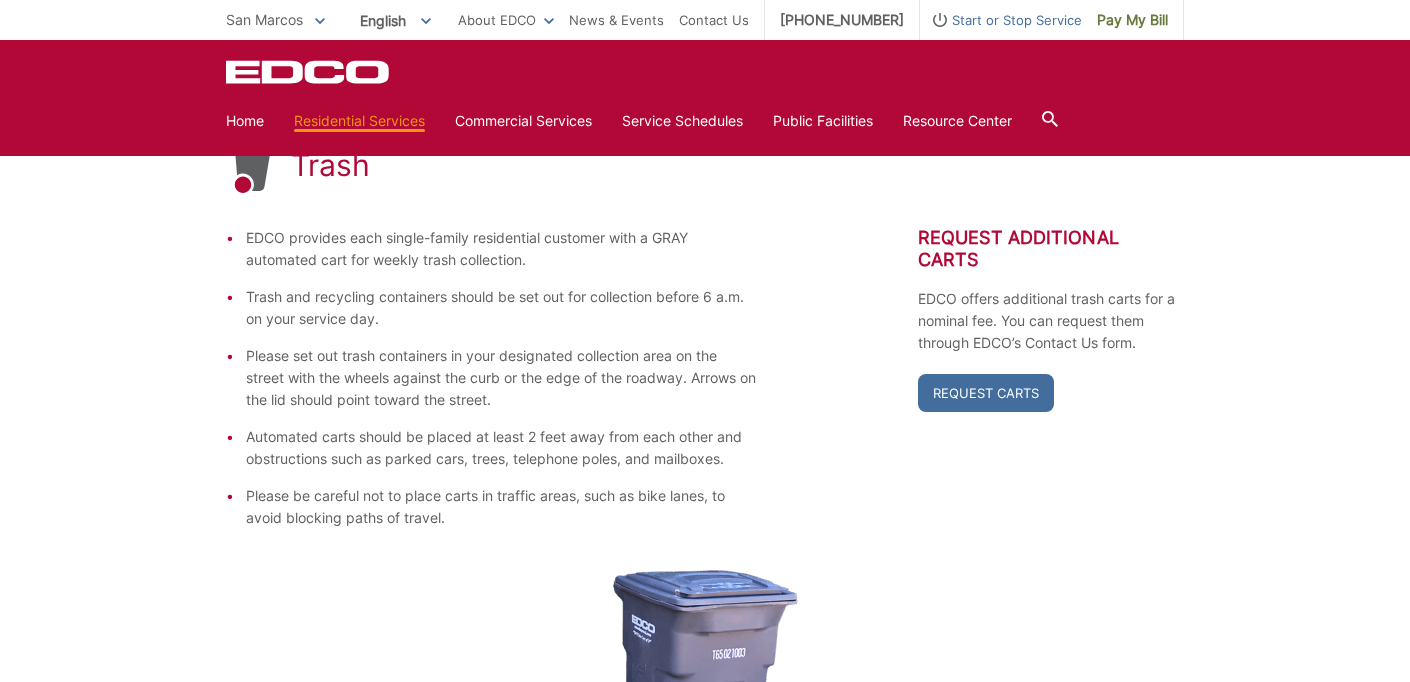 scroll, scrollTop: 117, scrollLeft: 0, axis: vertical 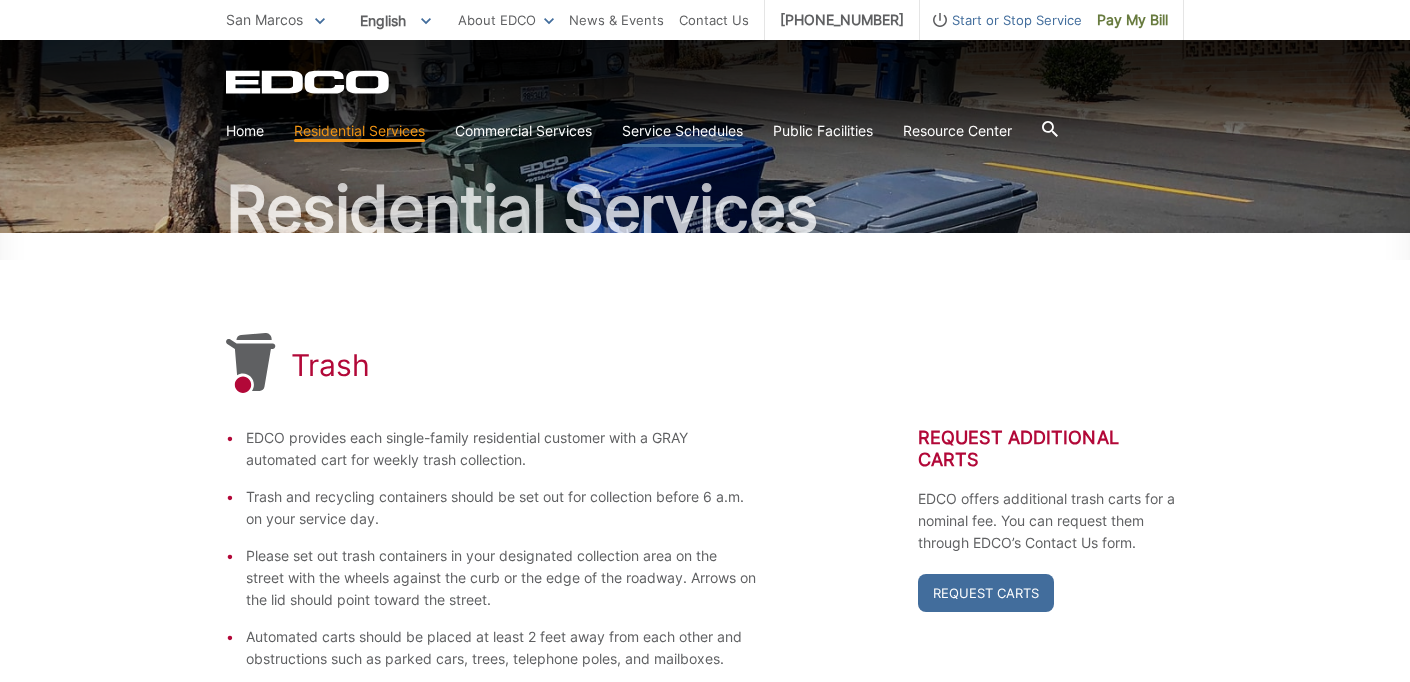 click on "Service Schedules" at bounding box center (682, 131) 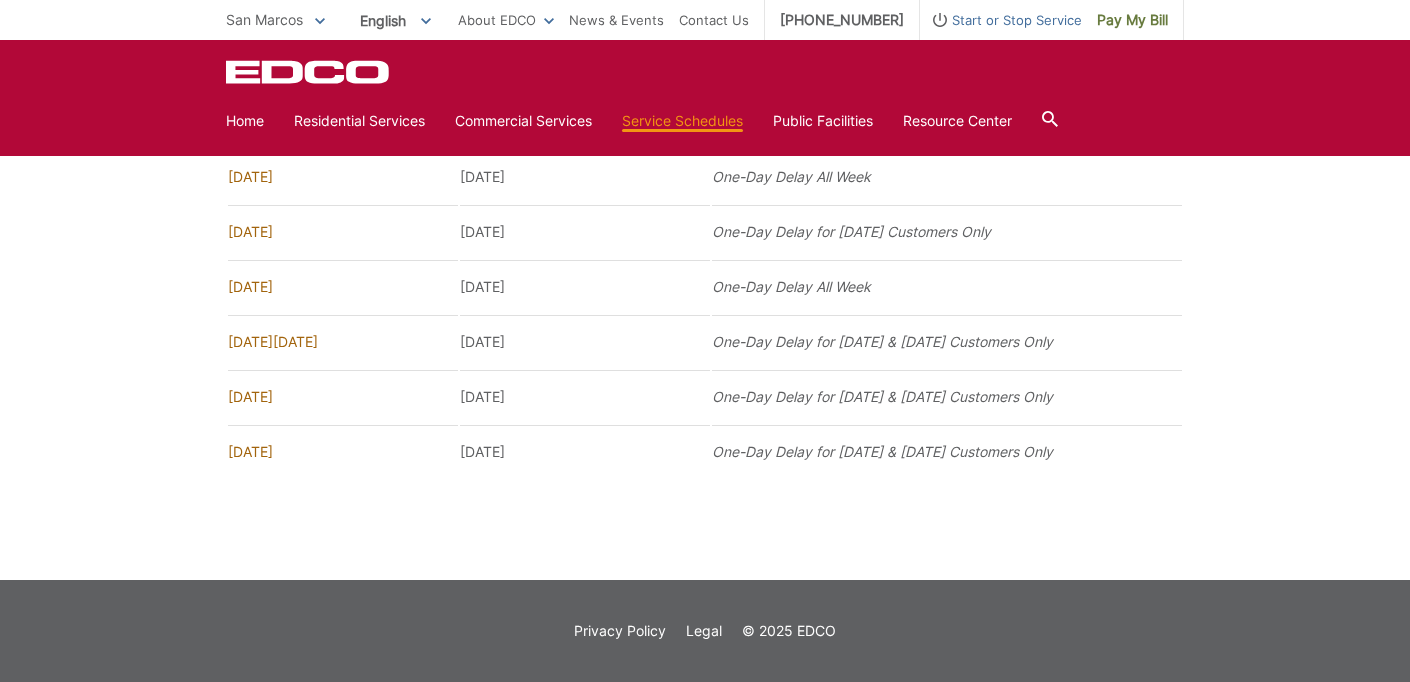 scroll, scrollTop: 1799, scrollLeft: 0, axis: vertical 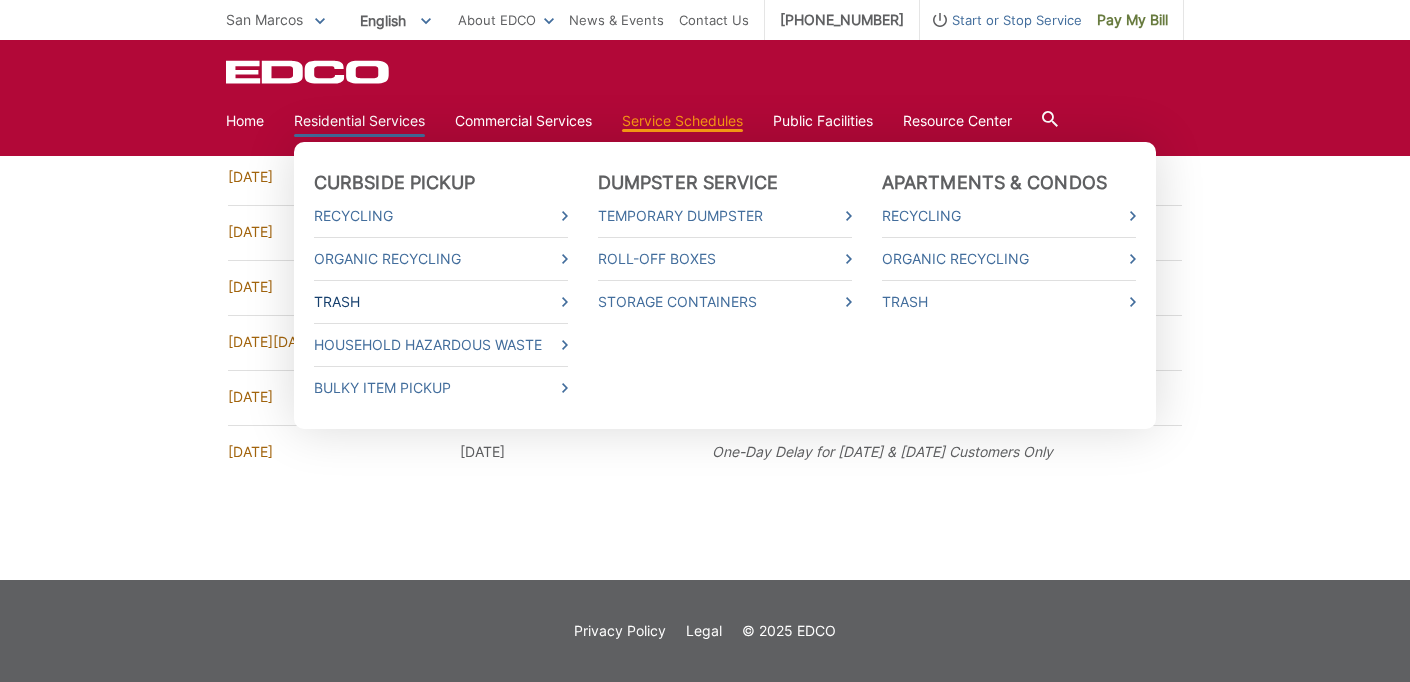 click on "Trash" at bounding box center (441, 302) 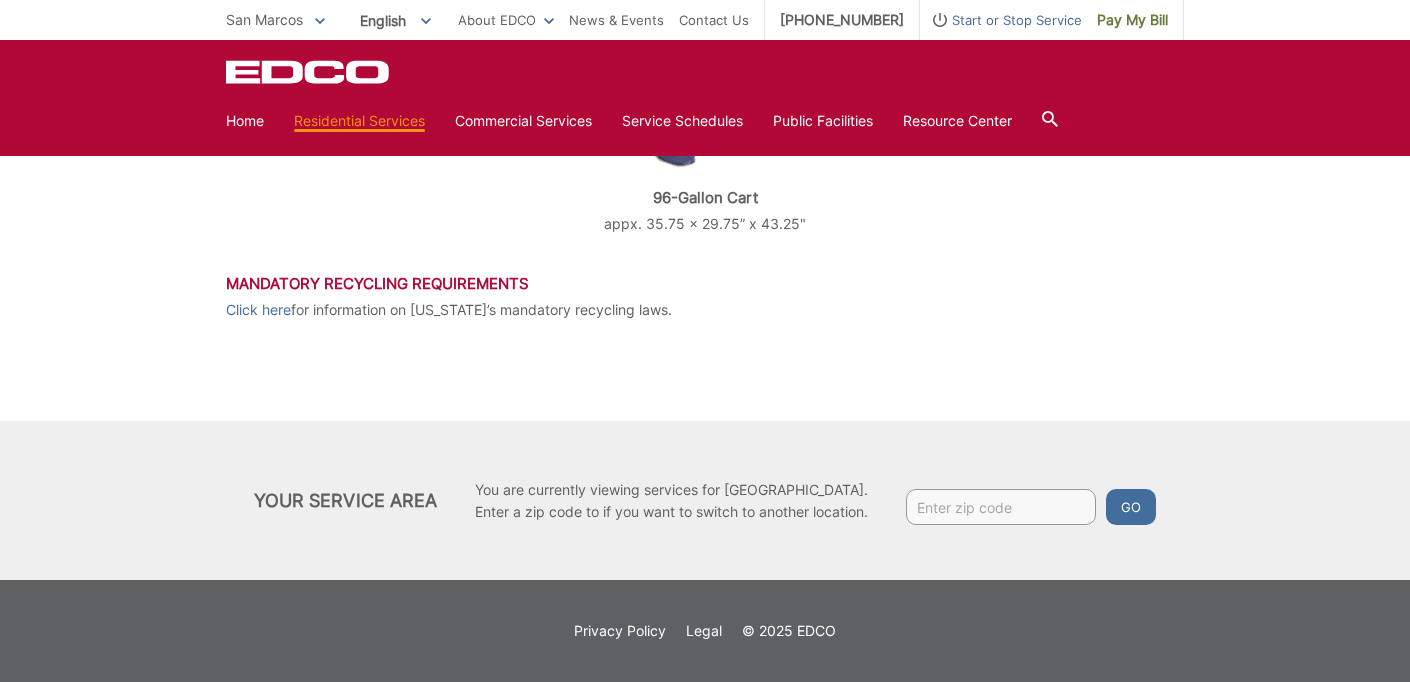 scroll, scrollTop: 431, scrollLeft: 0, axis: vertical 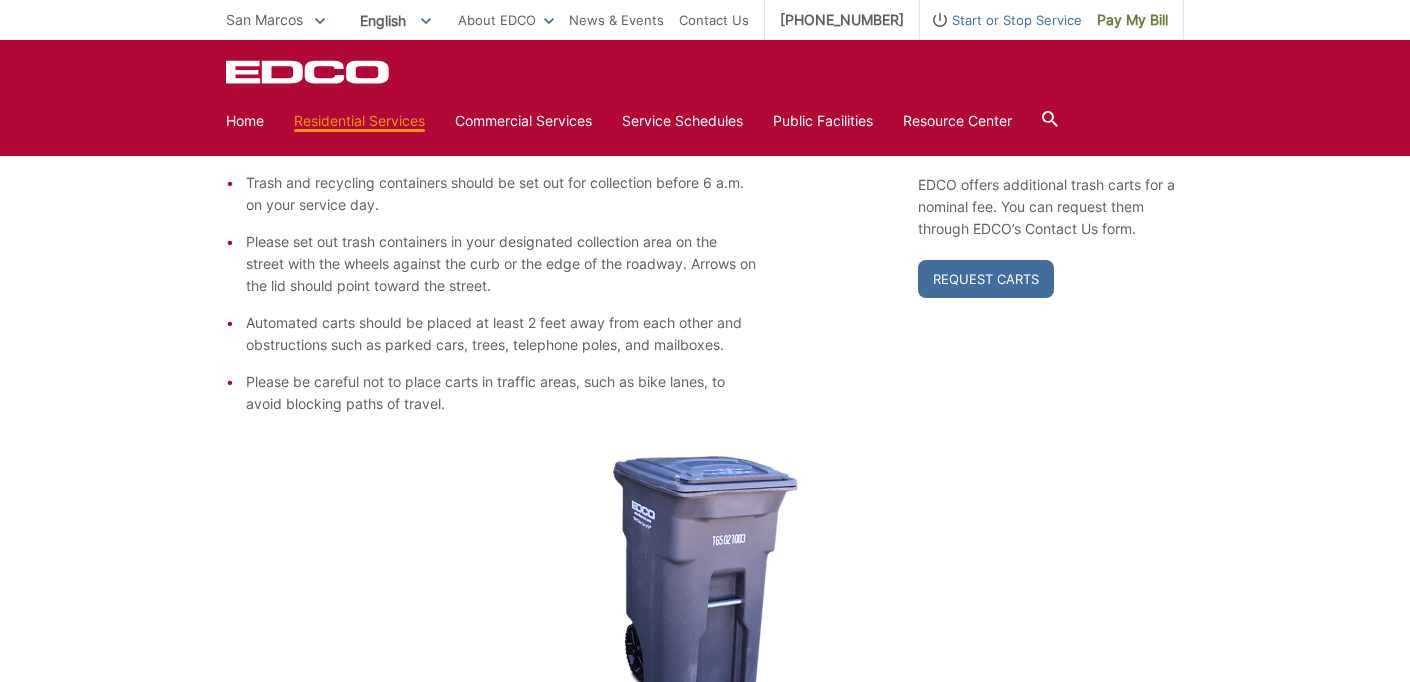 click 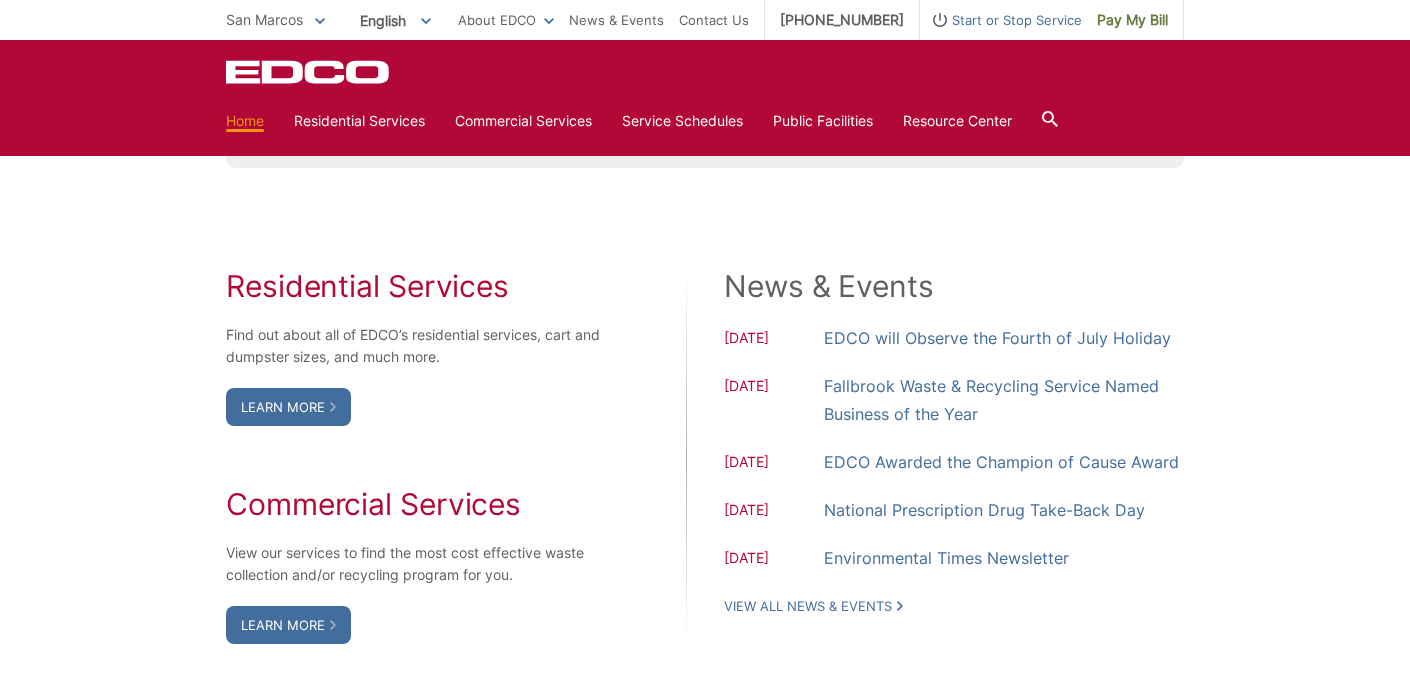 scroll, scrollTop: 667, scrollLeft: 0, axis: vertical 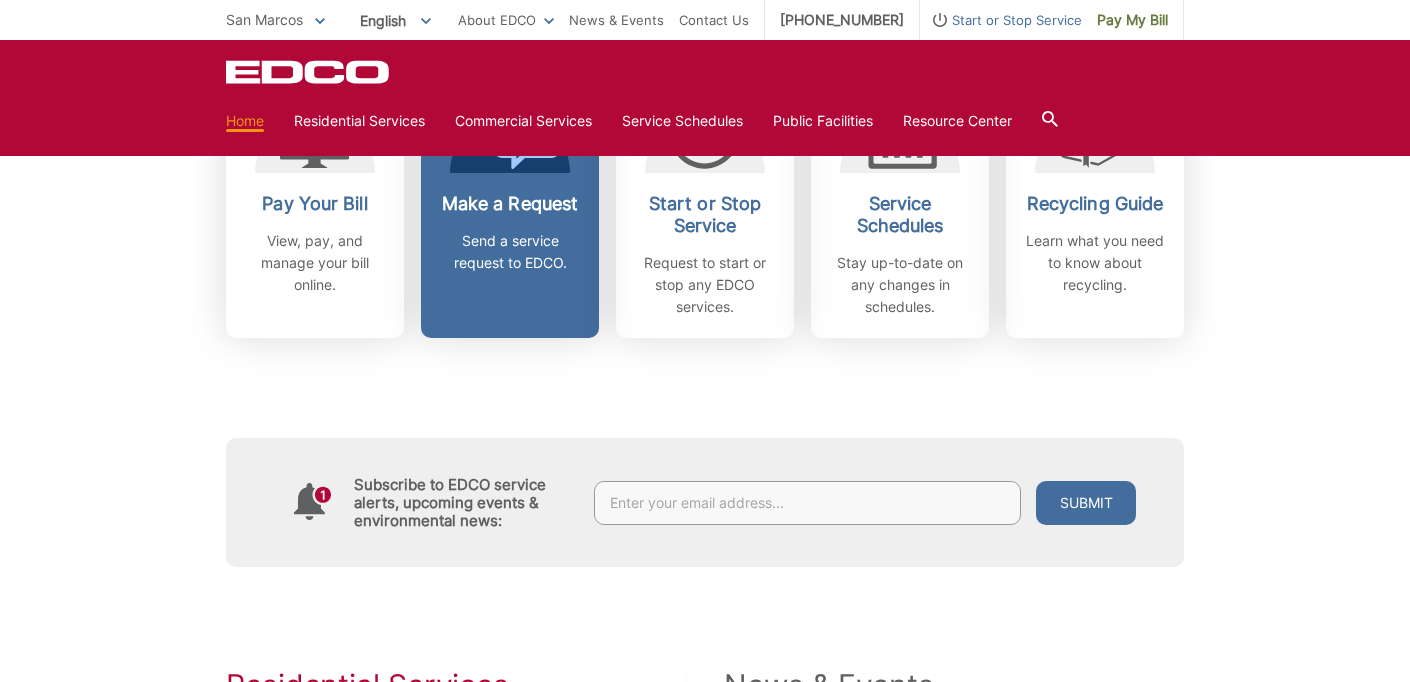 click 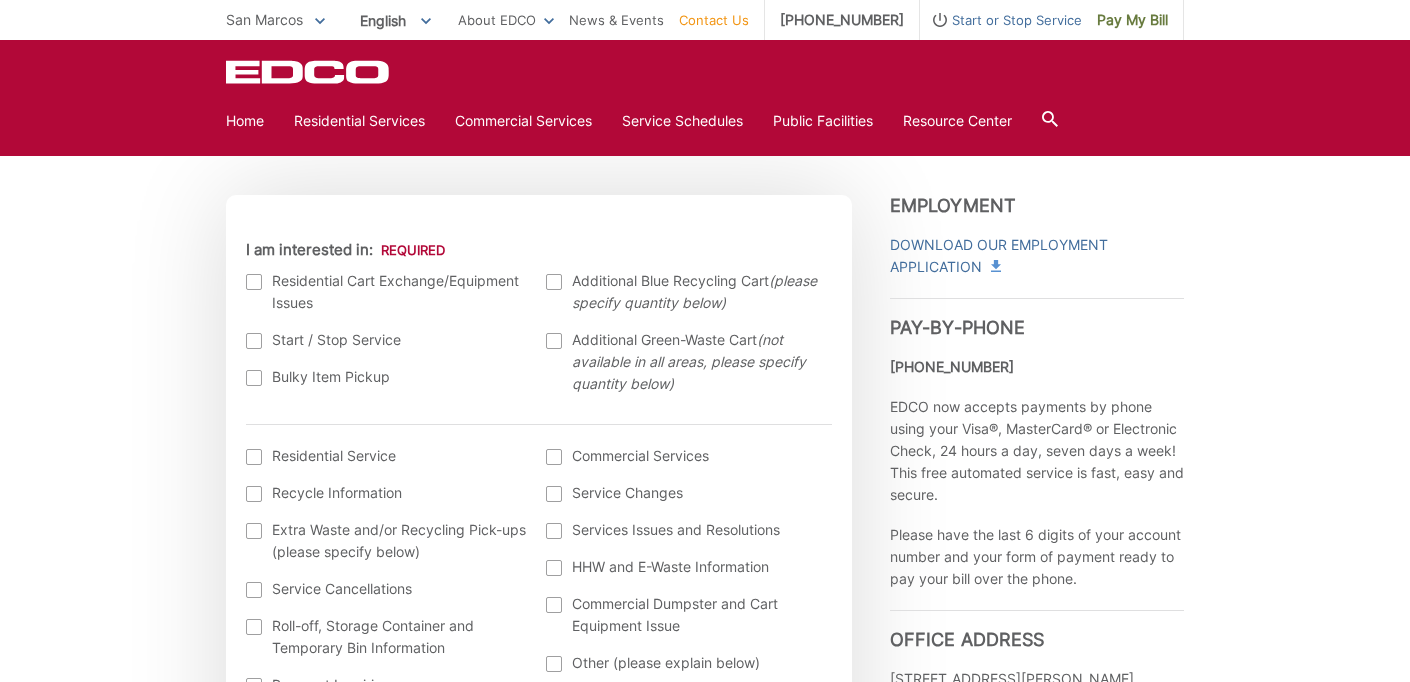 scroll, scrollTop: 539, scrollLeft: 0, axis: vertical 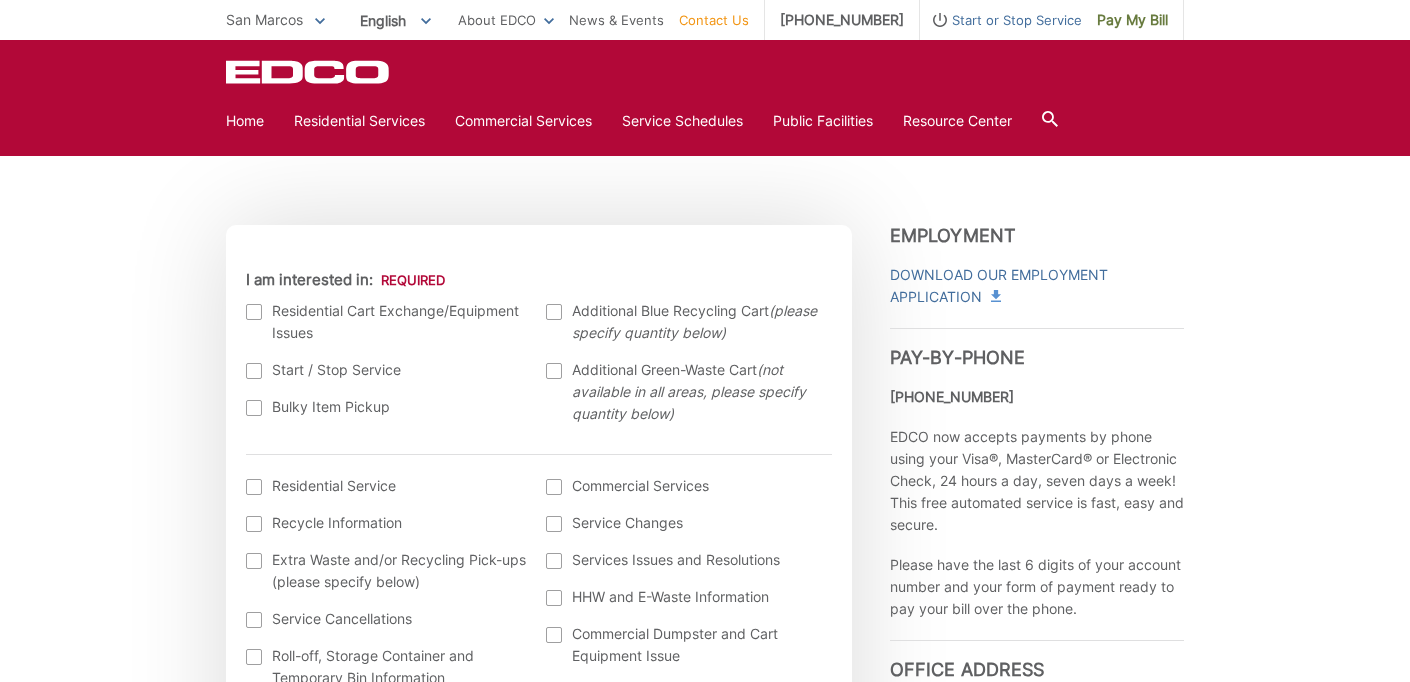 click on "Residential Cart Exchange/Equipment Issues" at bounding box center (386, 322) 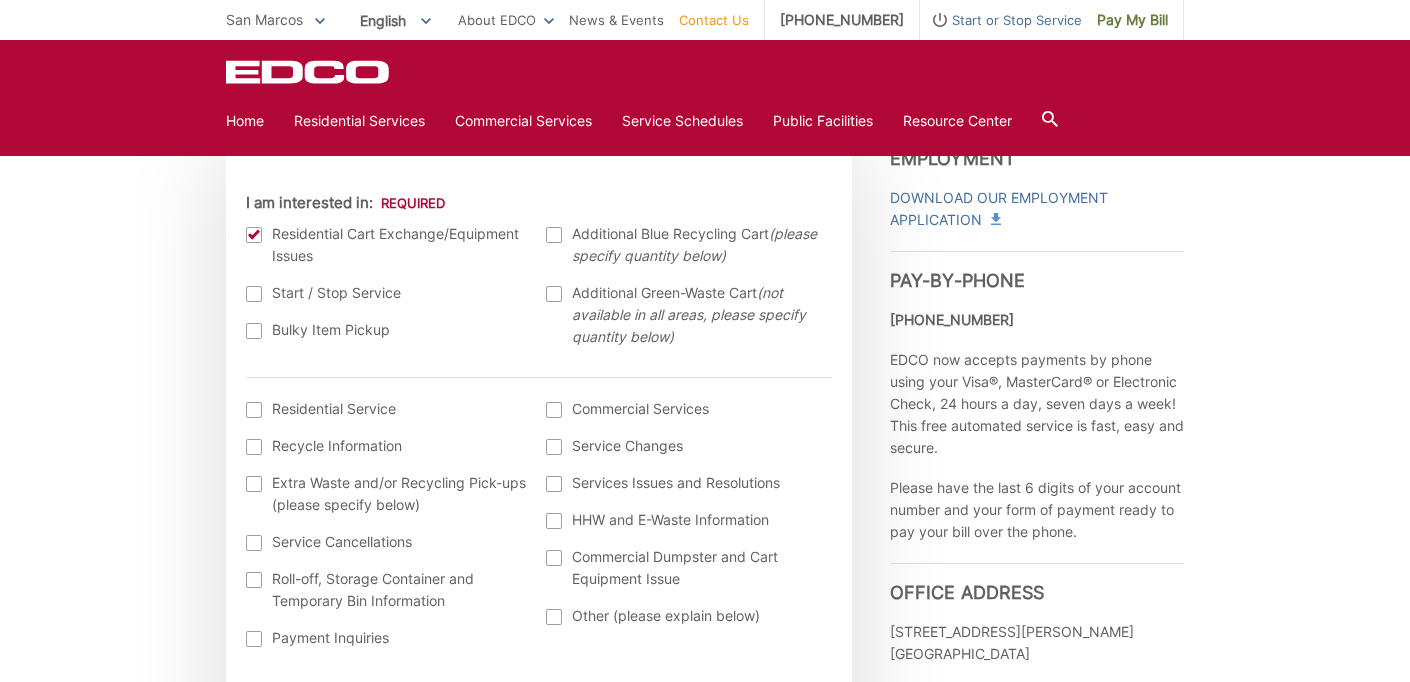 scroll, scrollTop: 616, scrollLeft: 0, axis: vertical 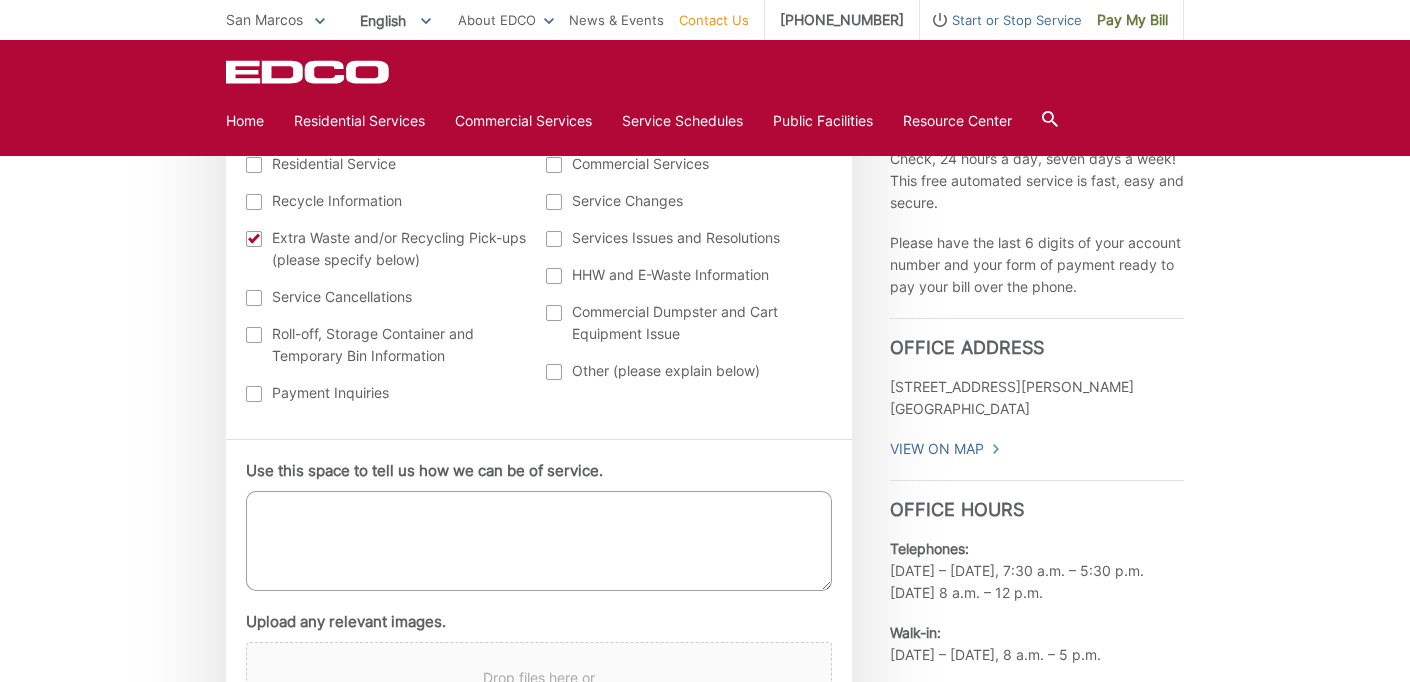 click on "Use this space to tell us how we can be of service." at bounding box center [539, 541] 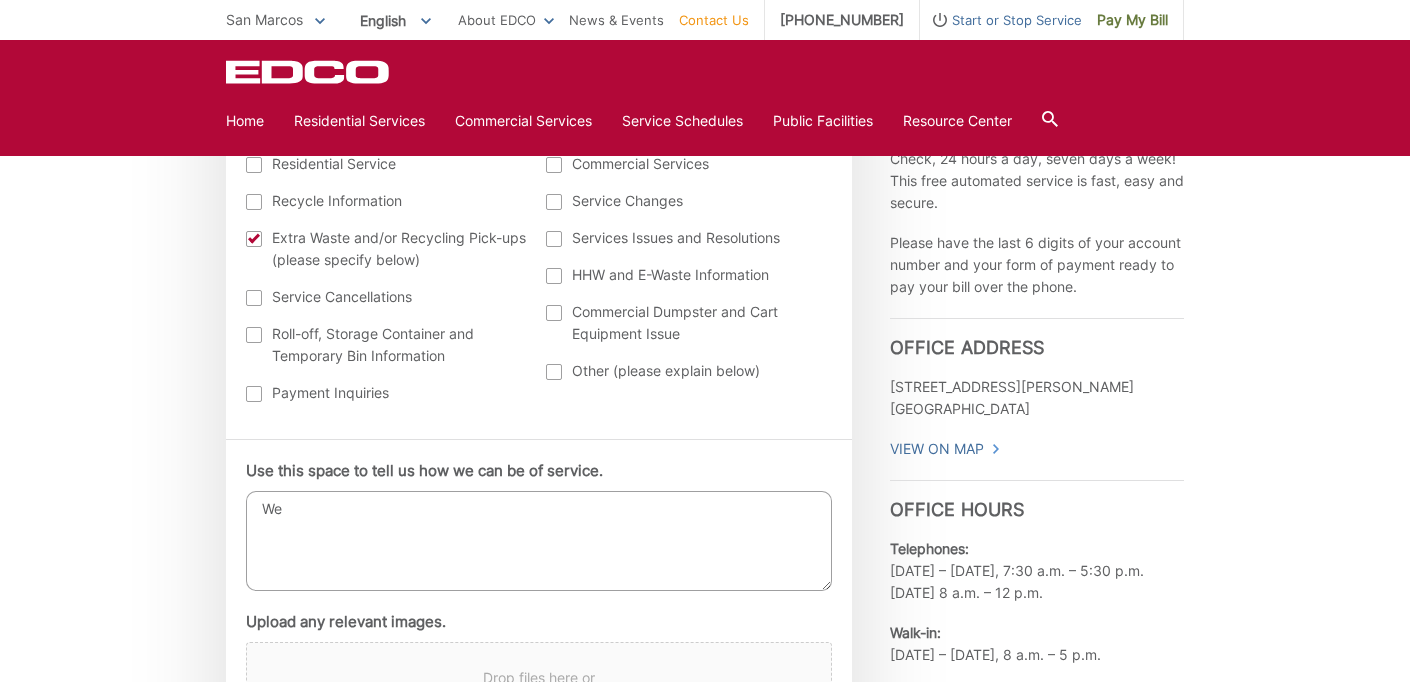 type on "W" 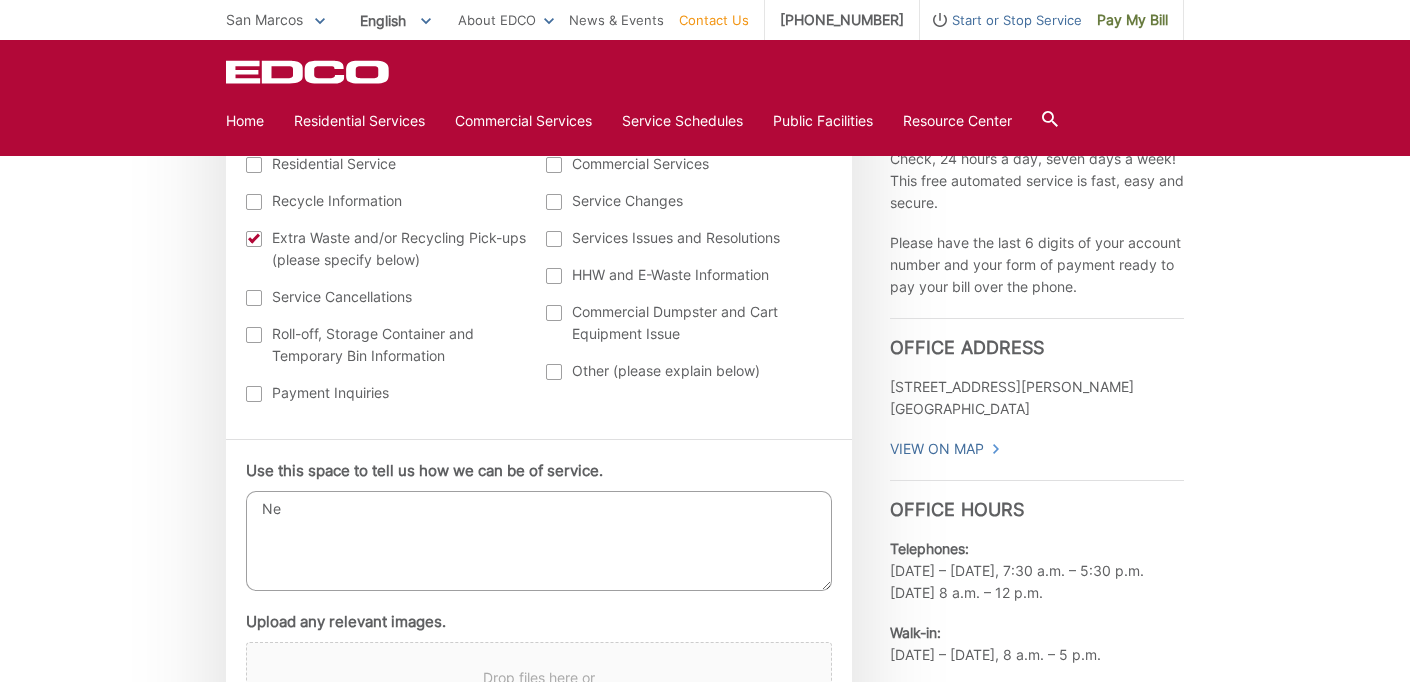 type on "N" 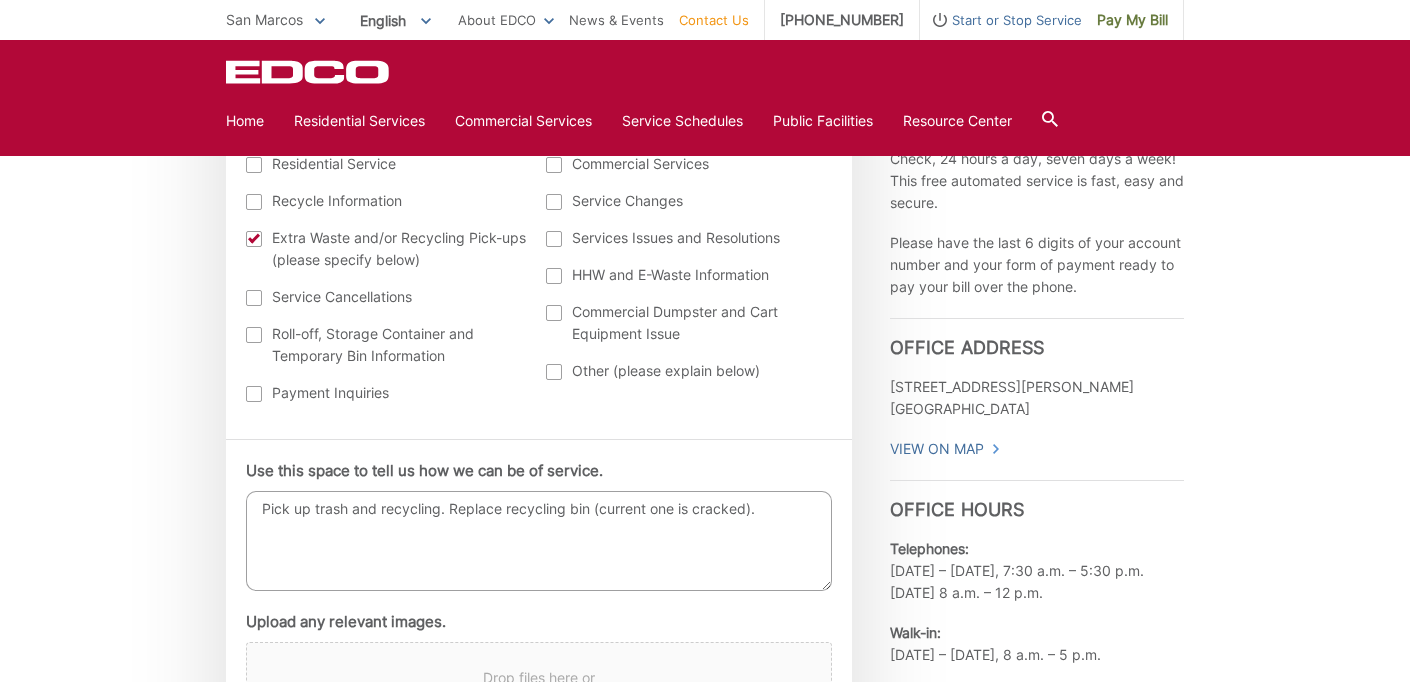 drag, startPoint x: 72, startPoint y: 639, endPoint x: 50, endPoint y: 640, distance: 22.022715 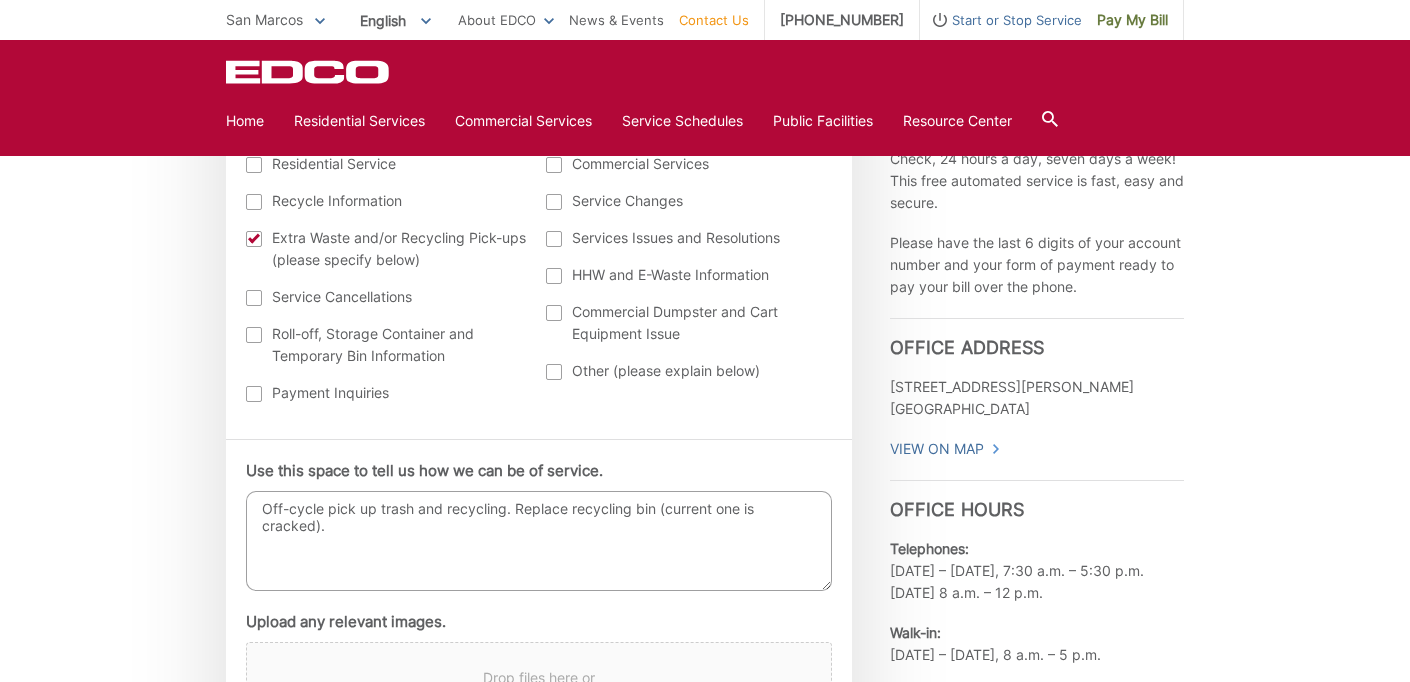 drag, startPoint x: 227, startPoint y: 644, endPoint x: 193, endPoint y: 644, distance: 34 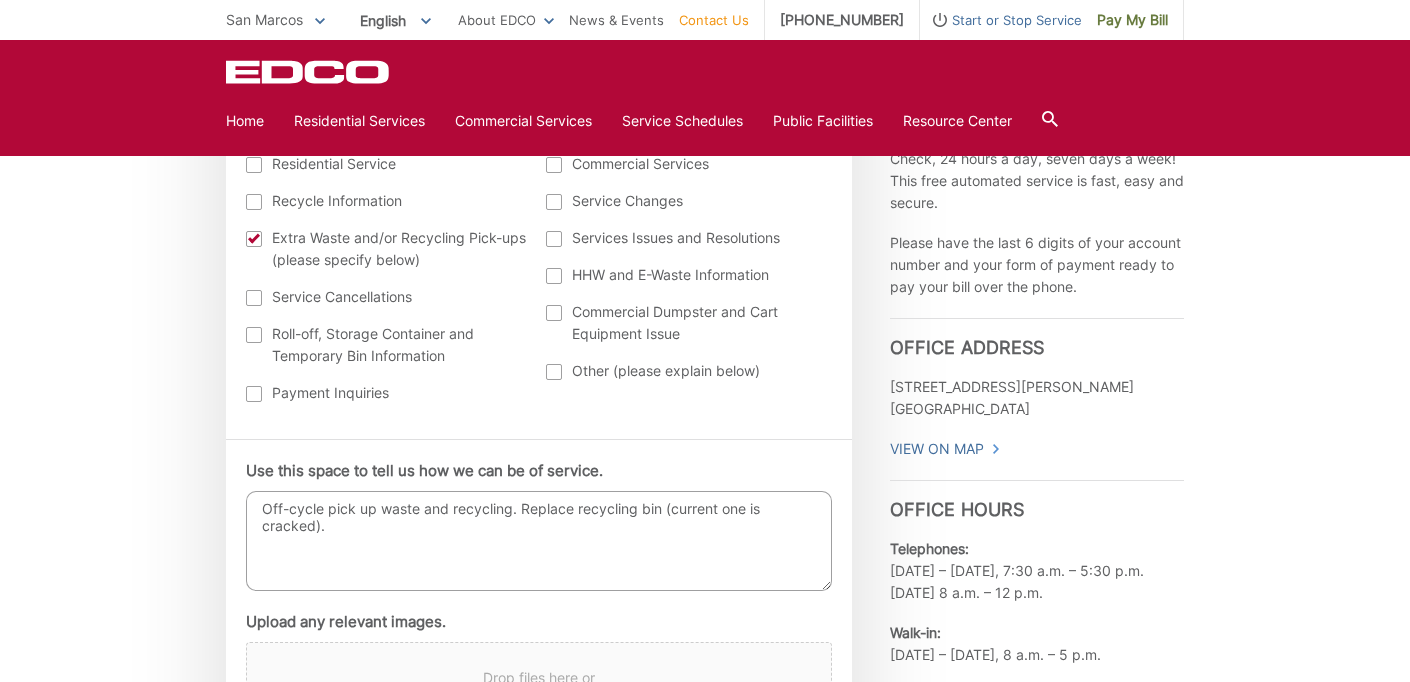 drag, startPoint x: 130, startPoint y: 647, endPoint x: 49, endPoint y: 638, distance: 81.49847 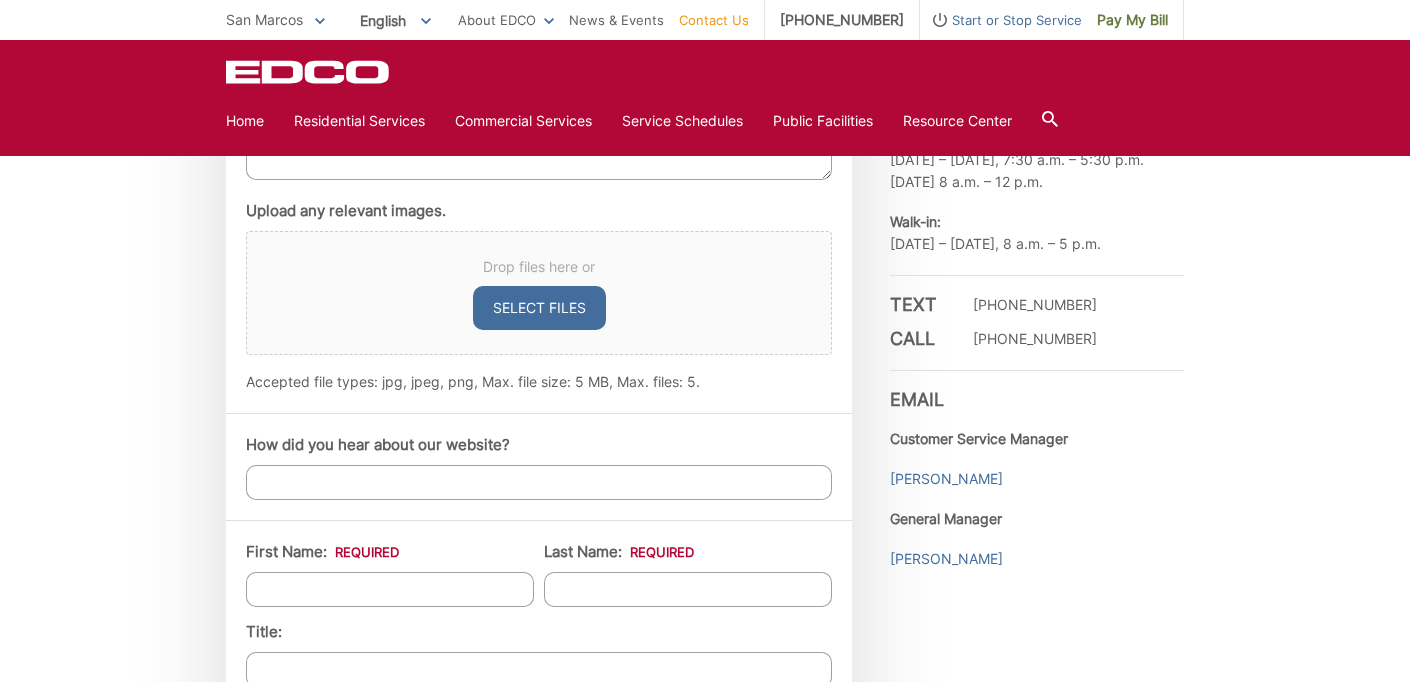 scroll, scrollTop: 1482, scrollLeft: 0, axis: vertical 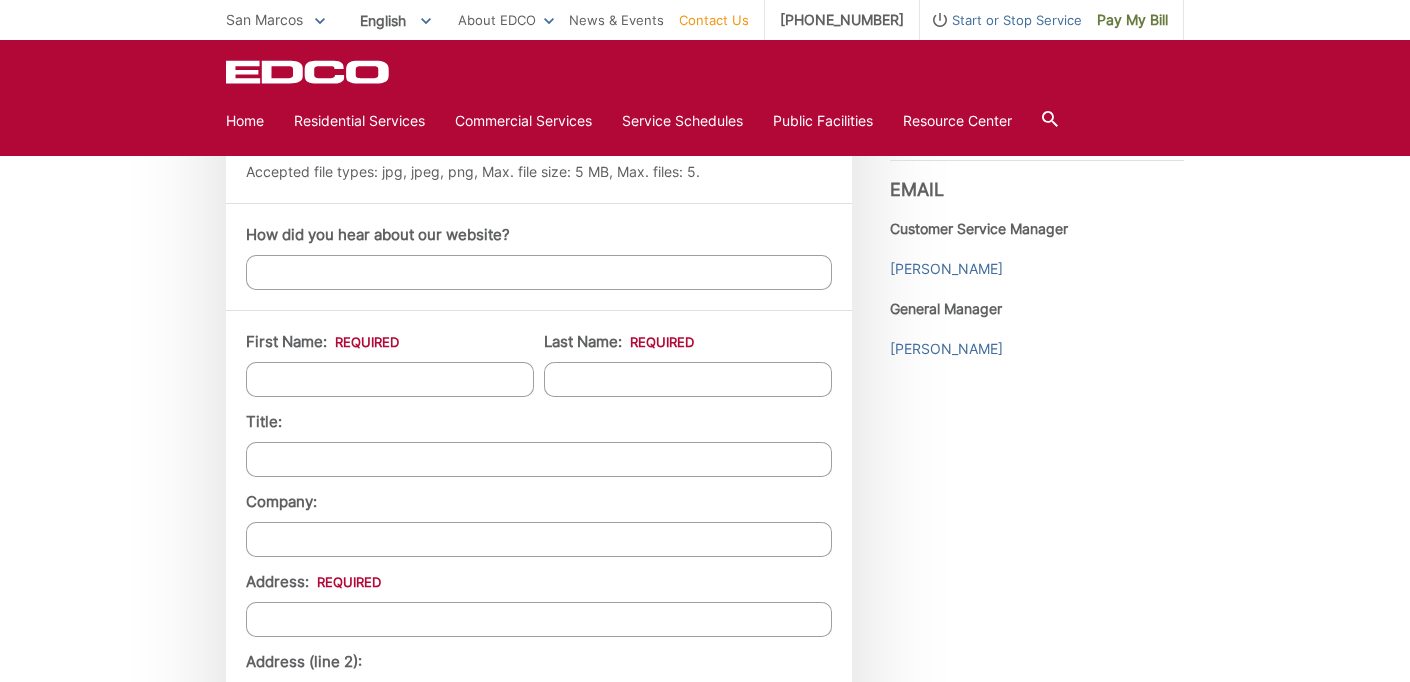 type on "Off-cycle pick up waste and recycling ASAP. Replace recycling bin (current one is cracked)." 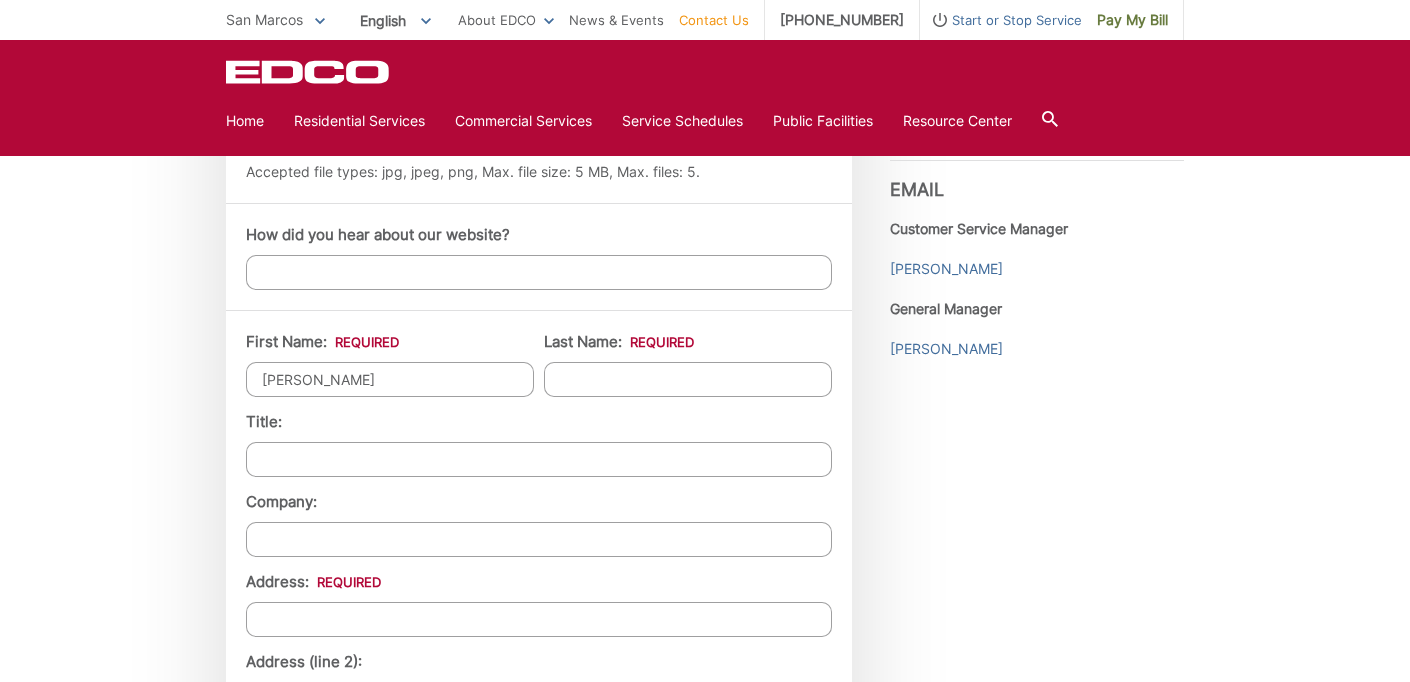 type on "Nicole" 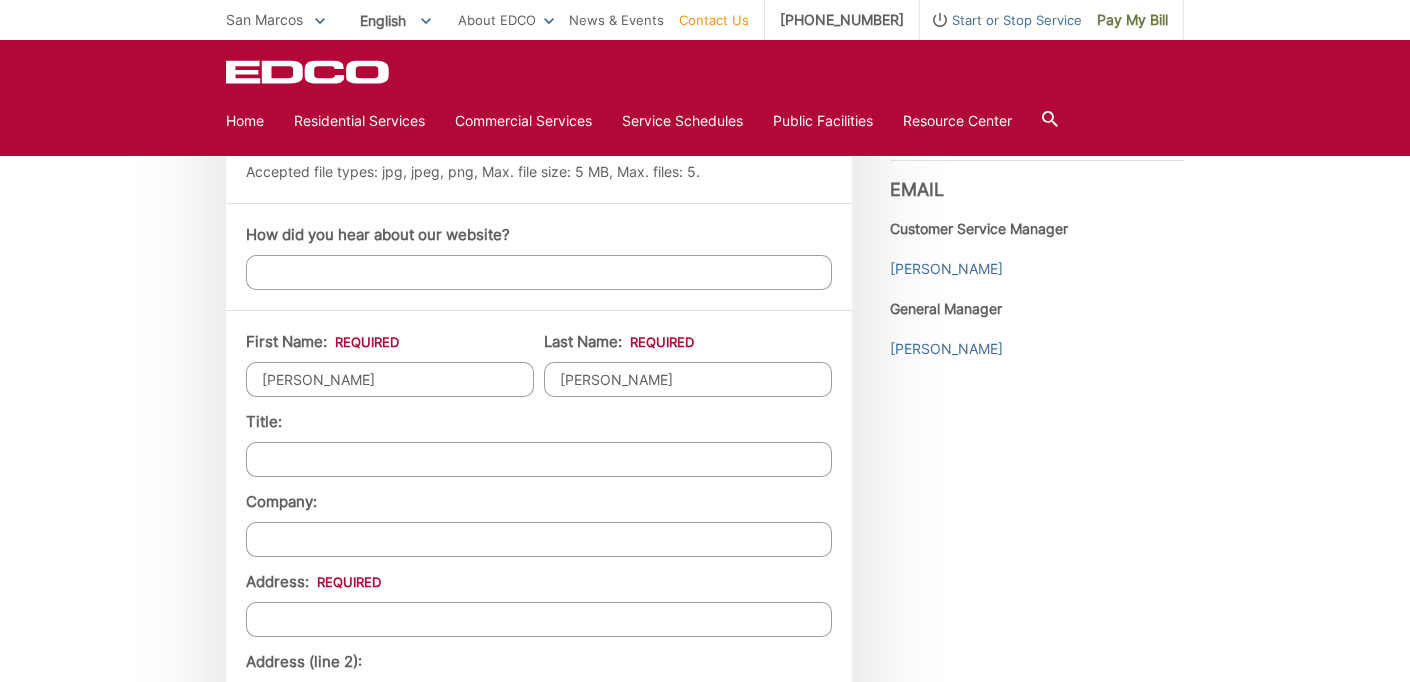type on "Vincent" 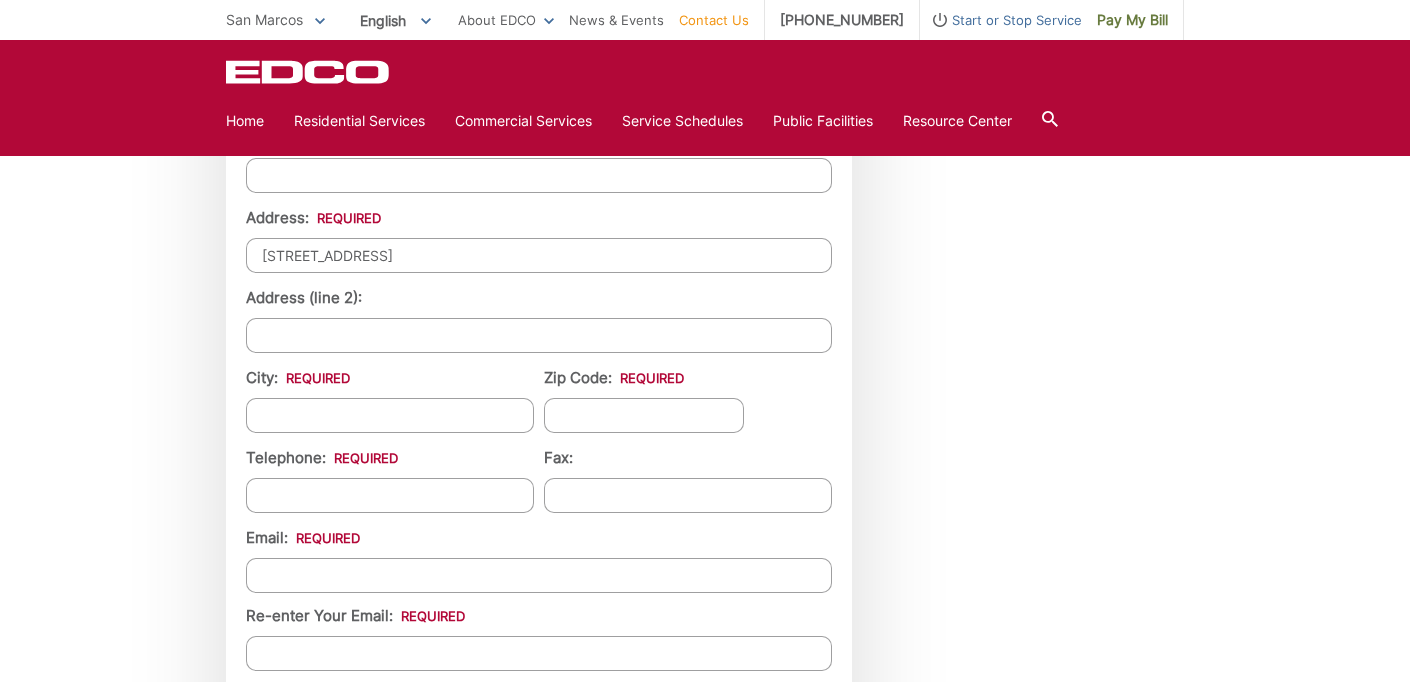 type on "1019 La Reina Drive" 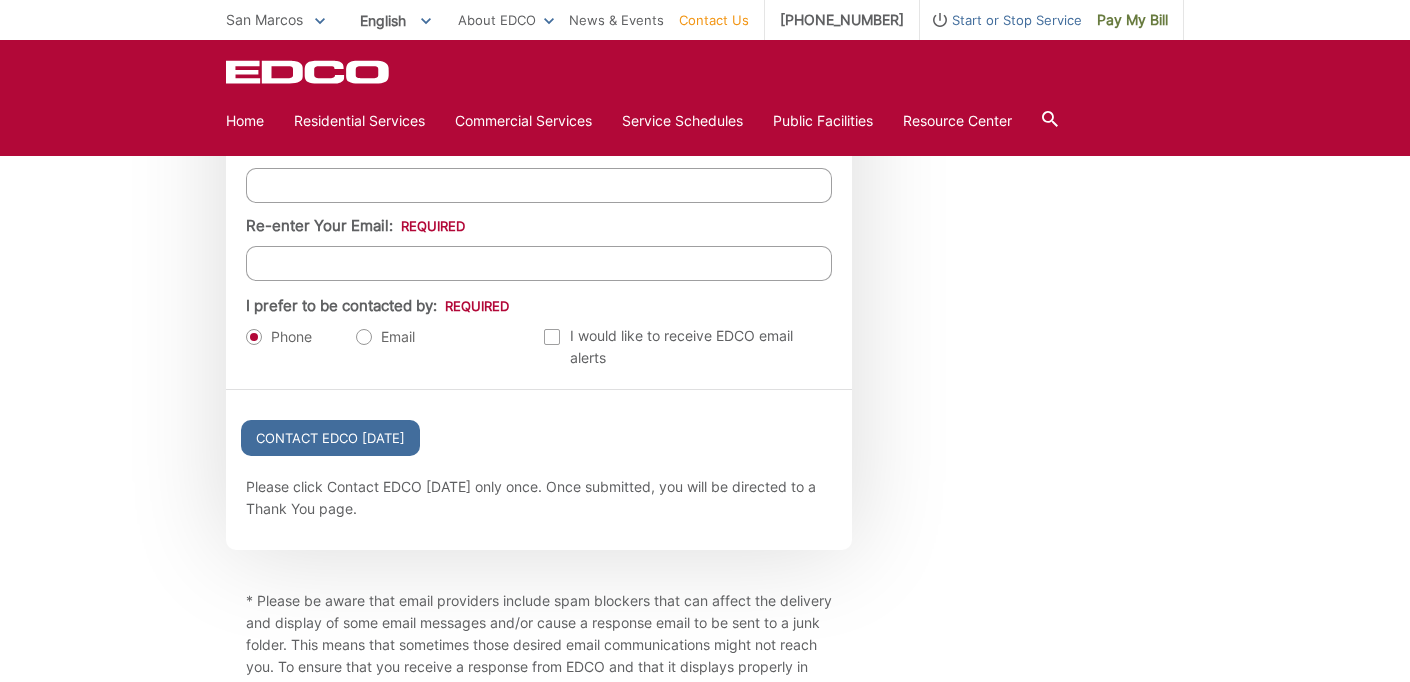 type on "San Marcos" 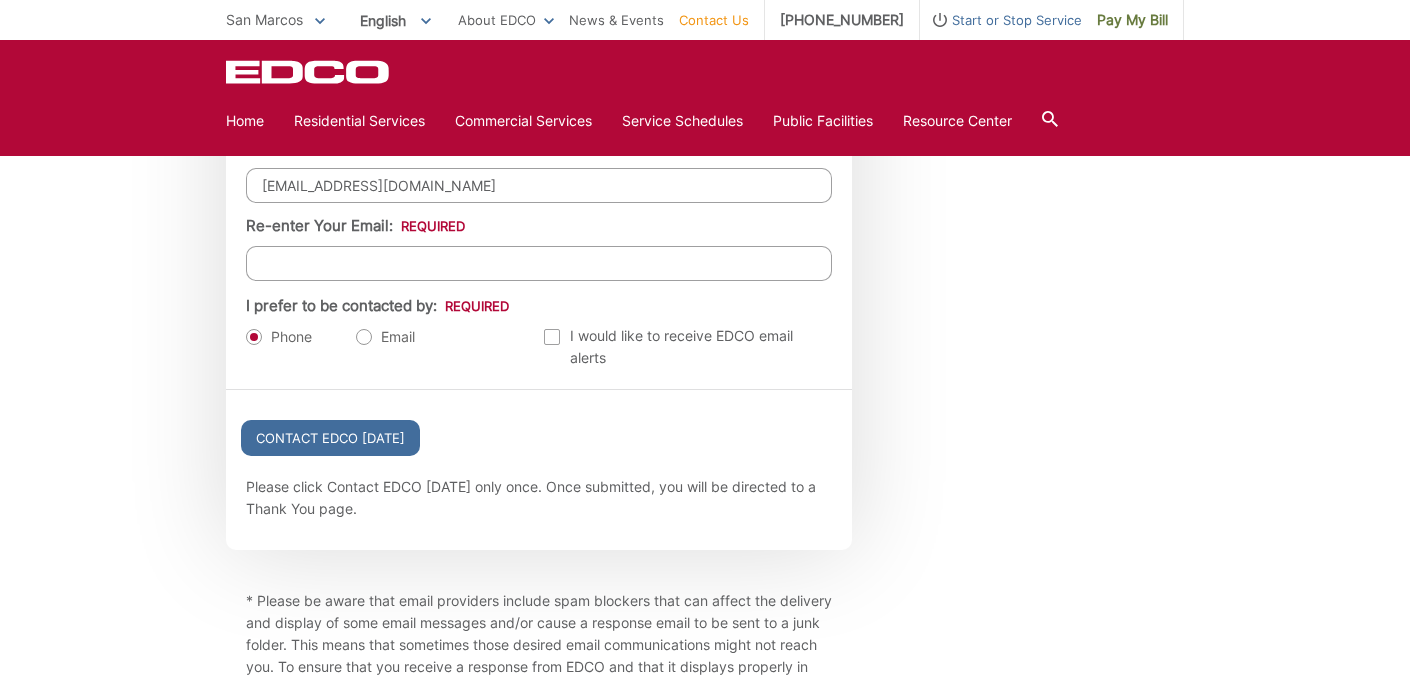 type on "nicolevincent2017@gmail.com" 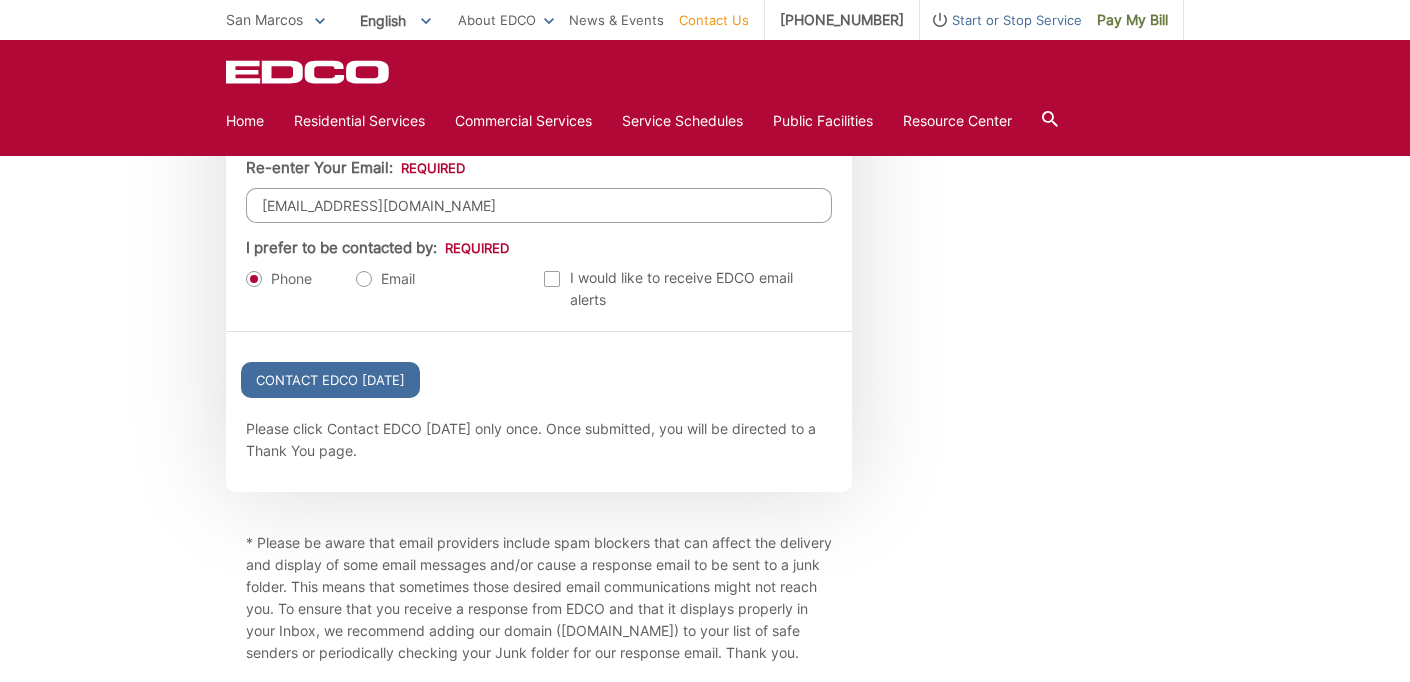 scroll, scrollTop: 2533, scrollLeft: 0, axis: vertical 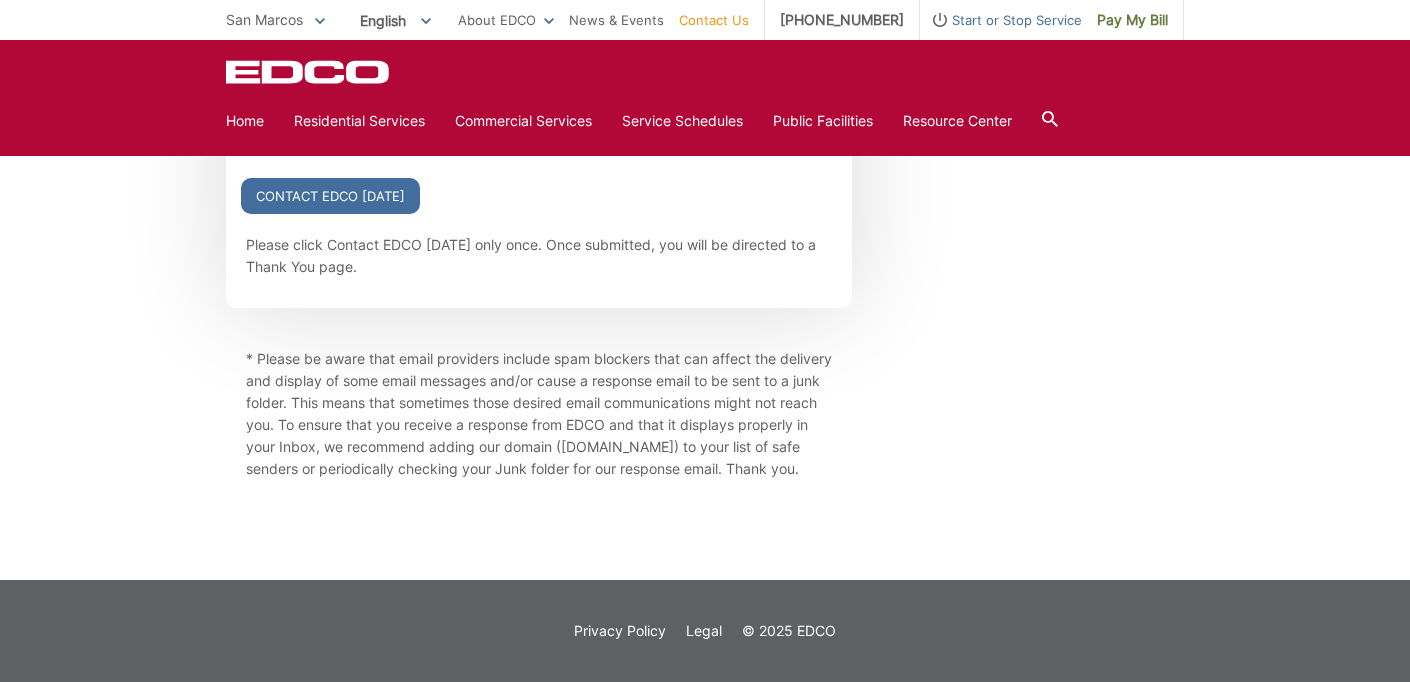 type on "nicolevincent2017@gmail.com" 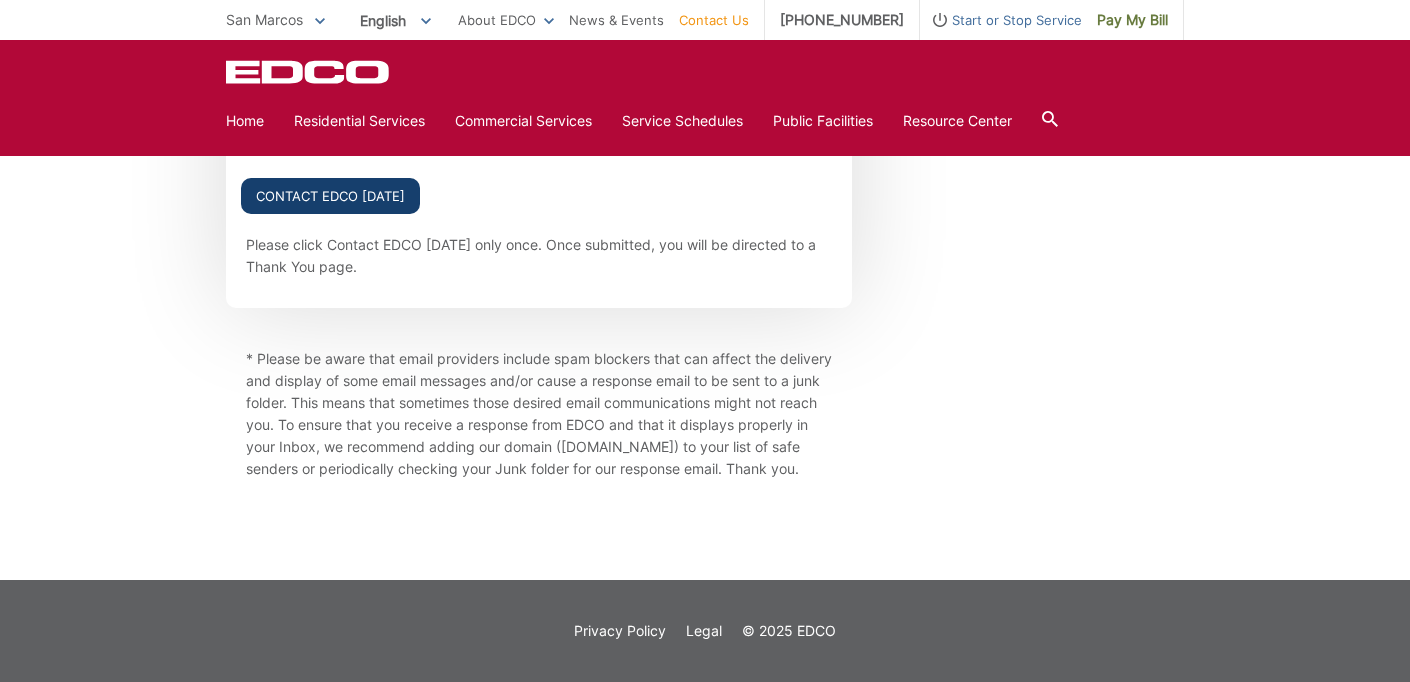 click on "Contact EDCO Today" at bounding box center (330, 196) 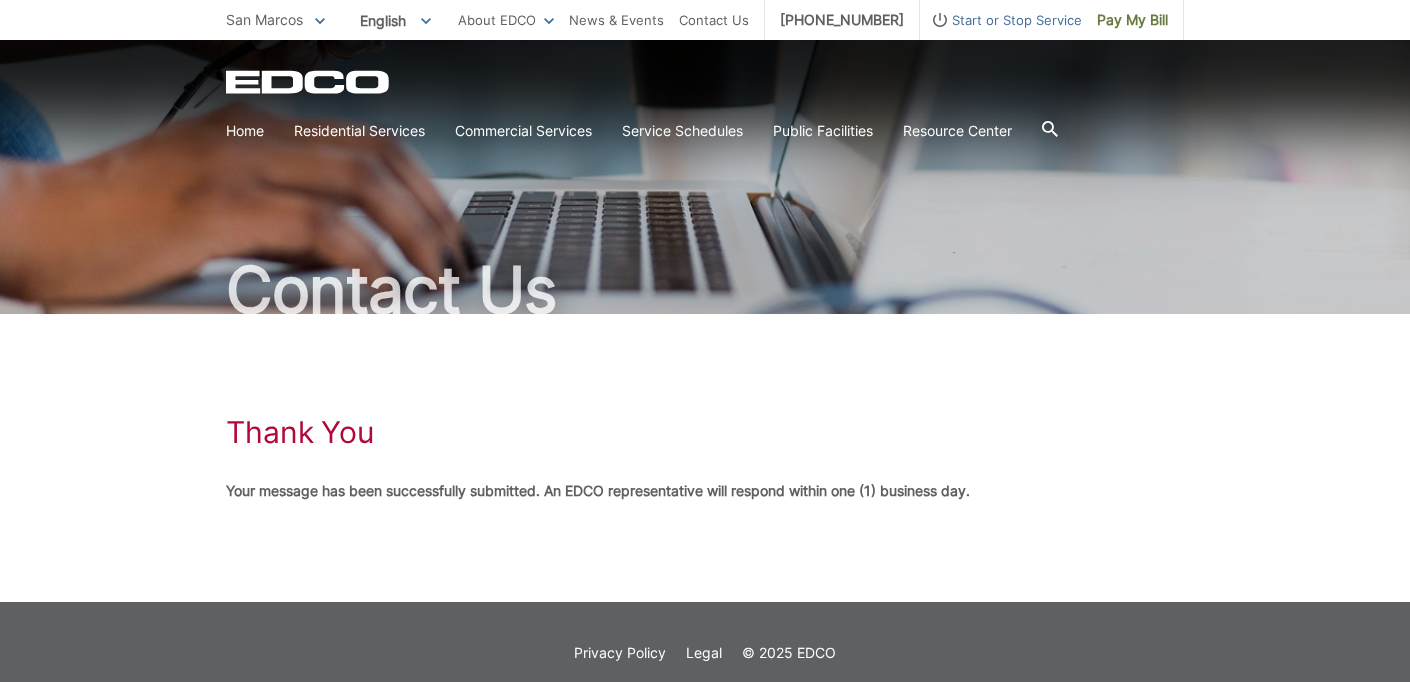 scroll, scrollTop: 0, scrollLeft: 0, axis: both 